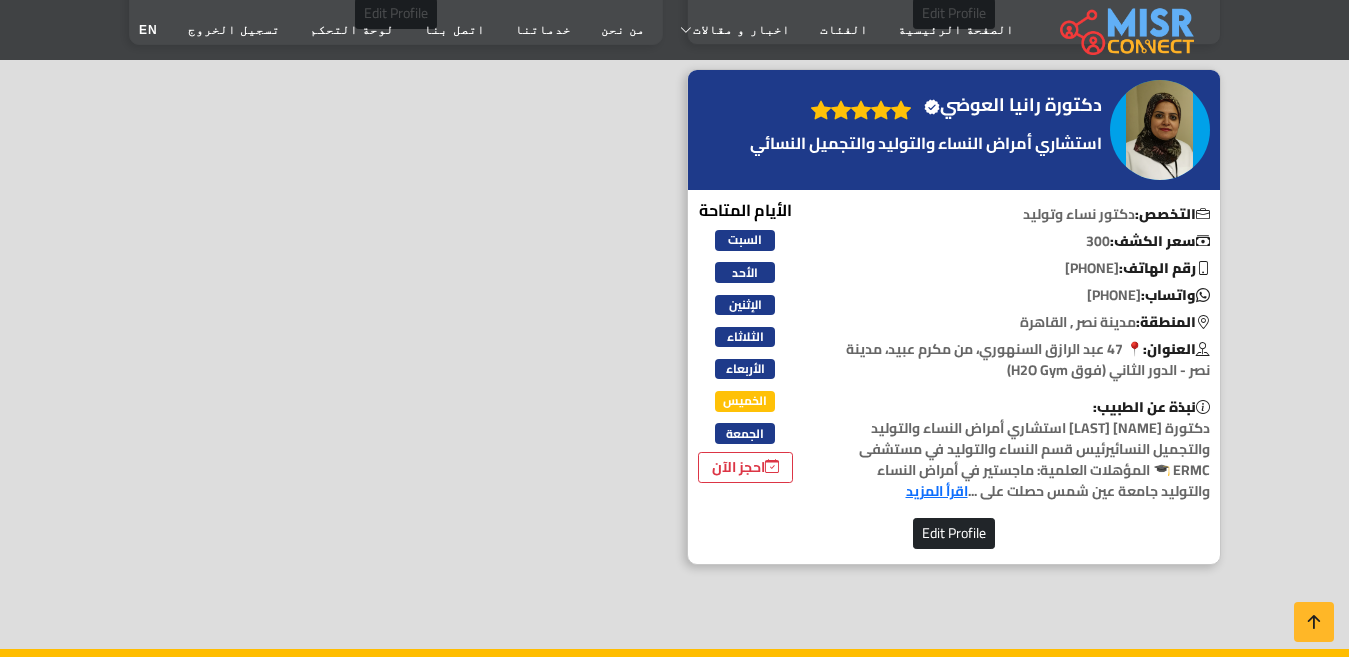 scroll, scrollTop: 900, scrollLeft: 0, axis: vertical 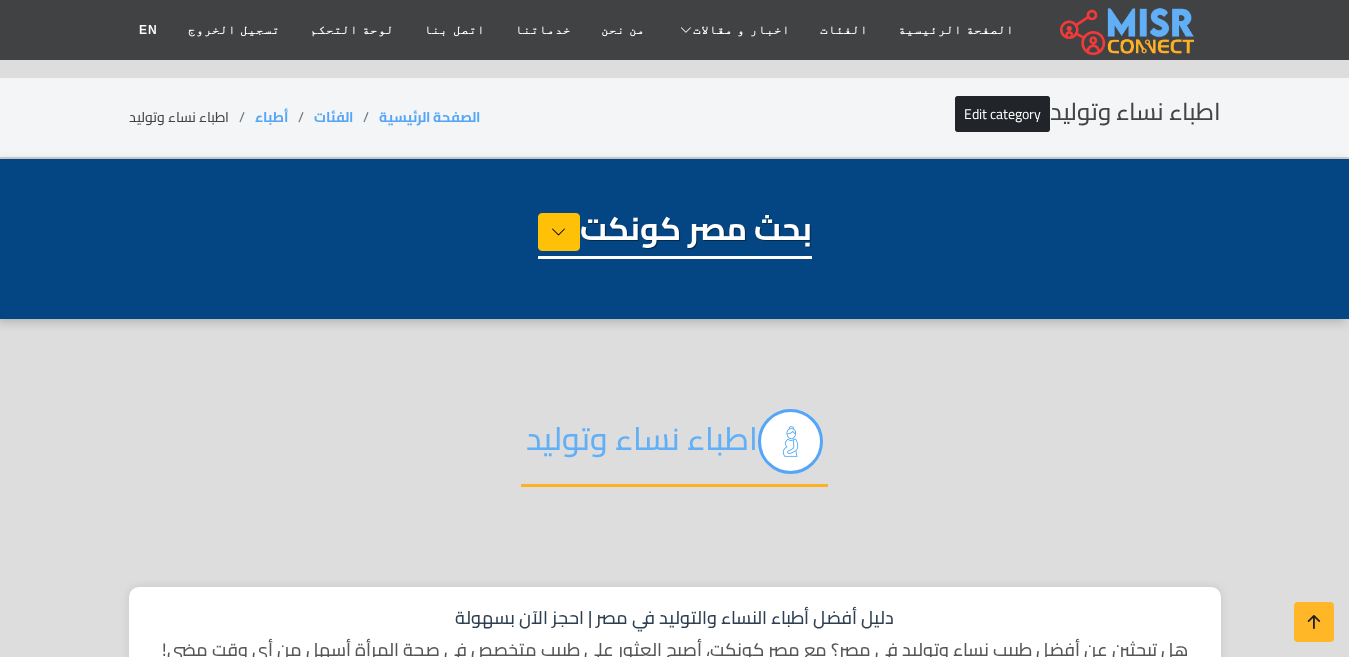 select on "*****" 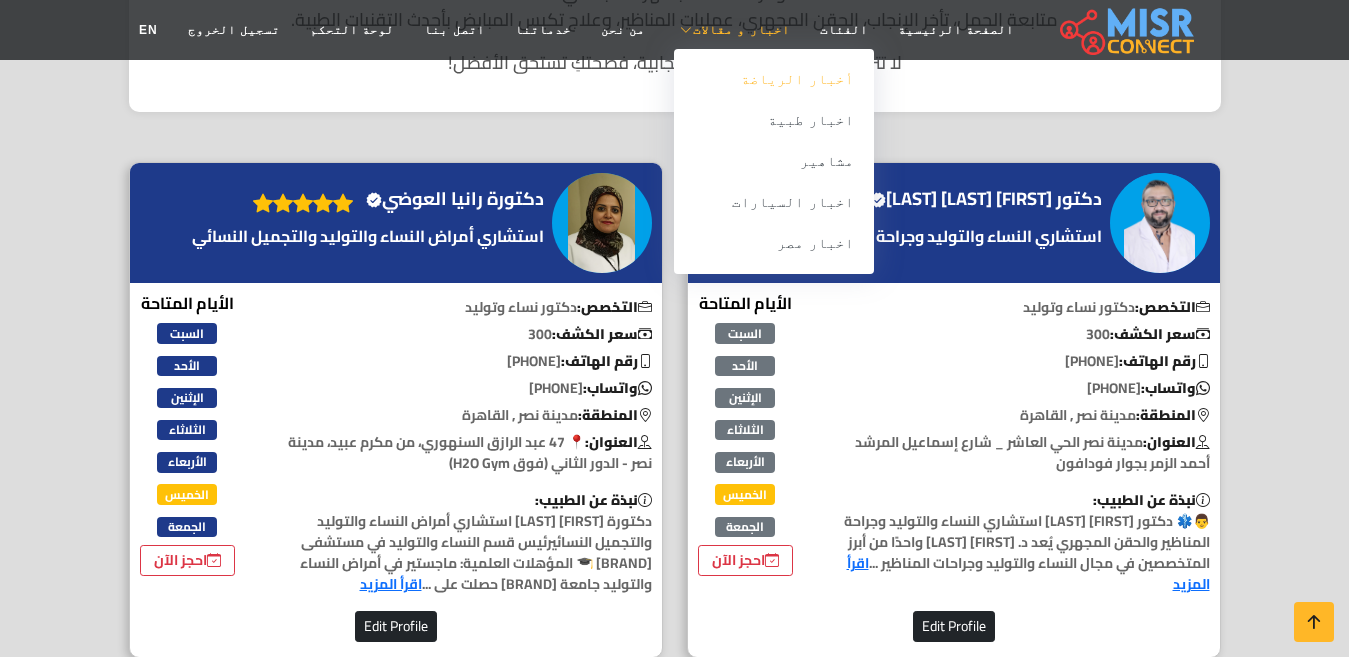 scroll, scrollTop: 700, scrollLeft: 0, axis: vertical 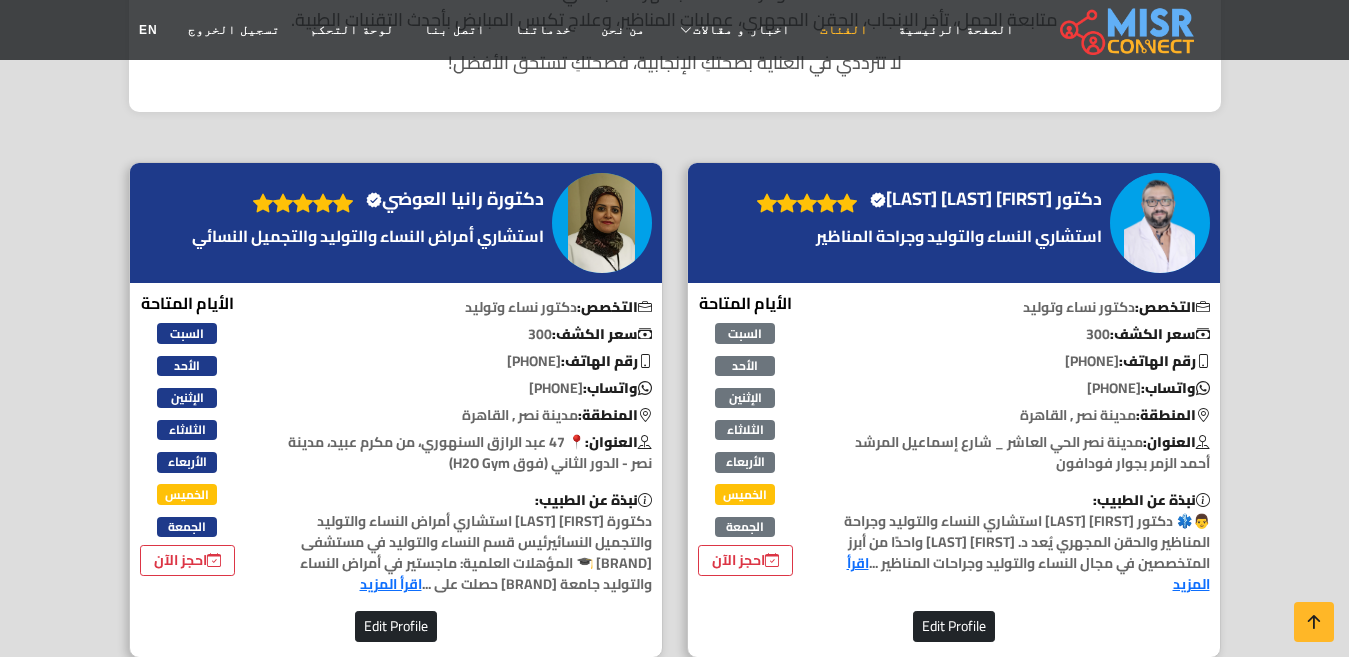 click on "الفئات" at bounding box center [844, 30] 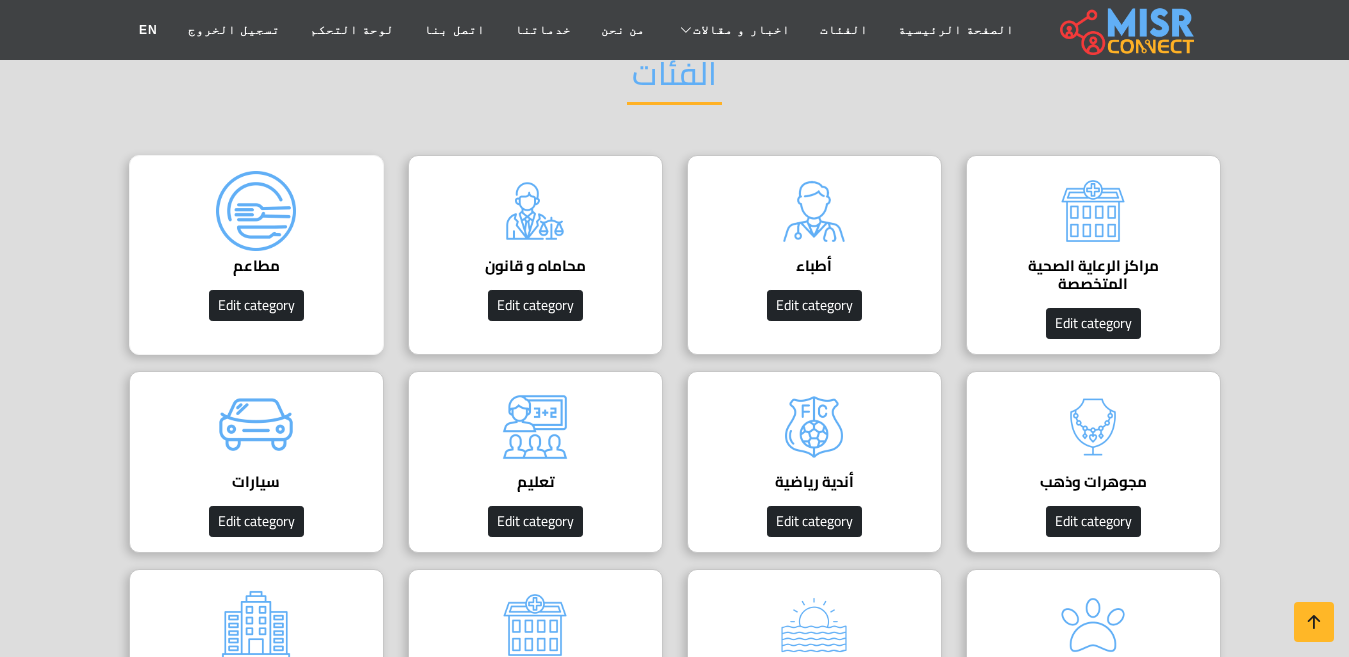 scroll, scrollTop: 300, scrollLeft: 0, axis: vertical 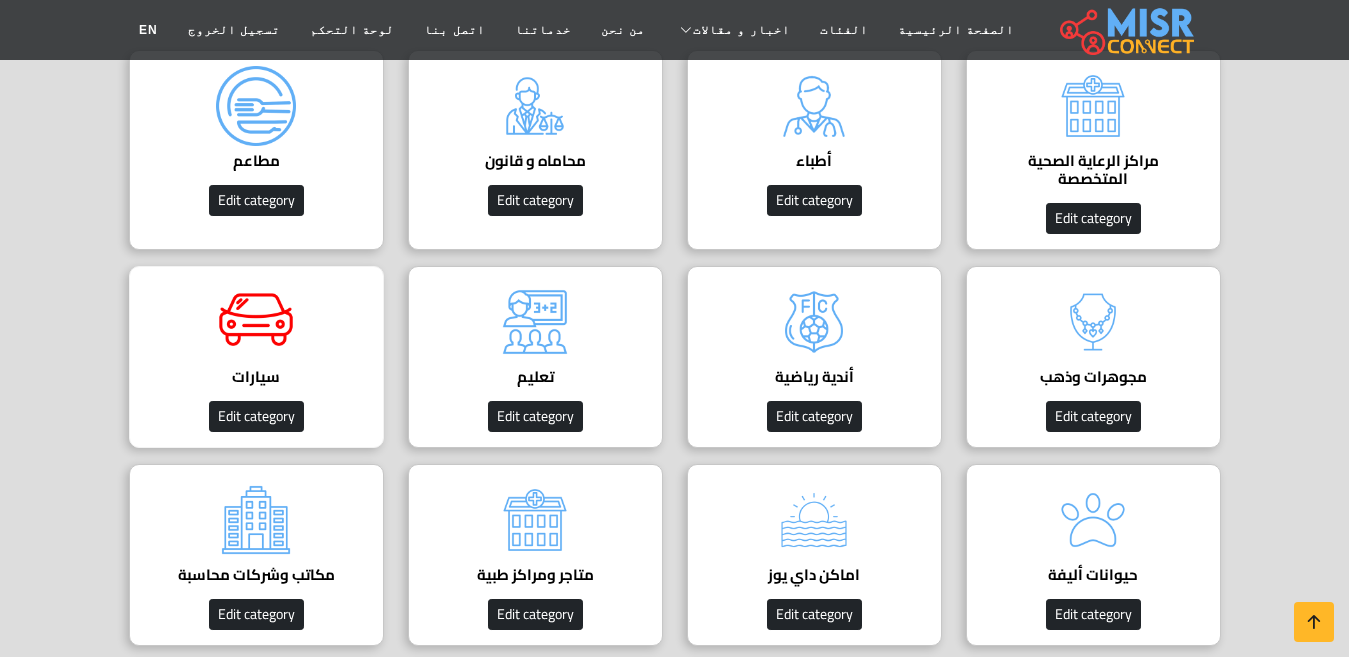 click on "سيارات
دليل السيارات
Edit category" at bounding box center [256, 357] 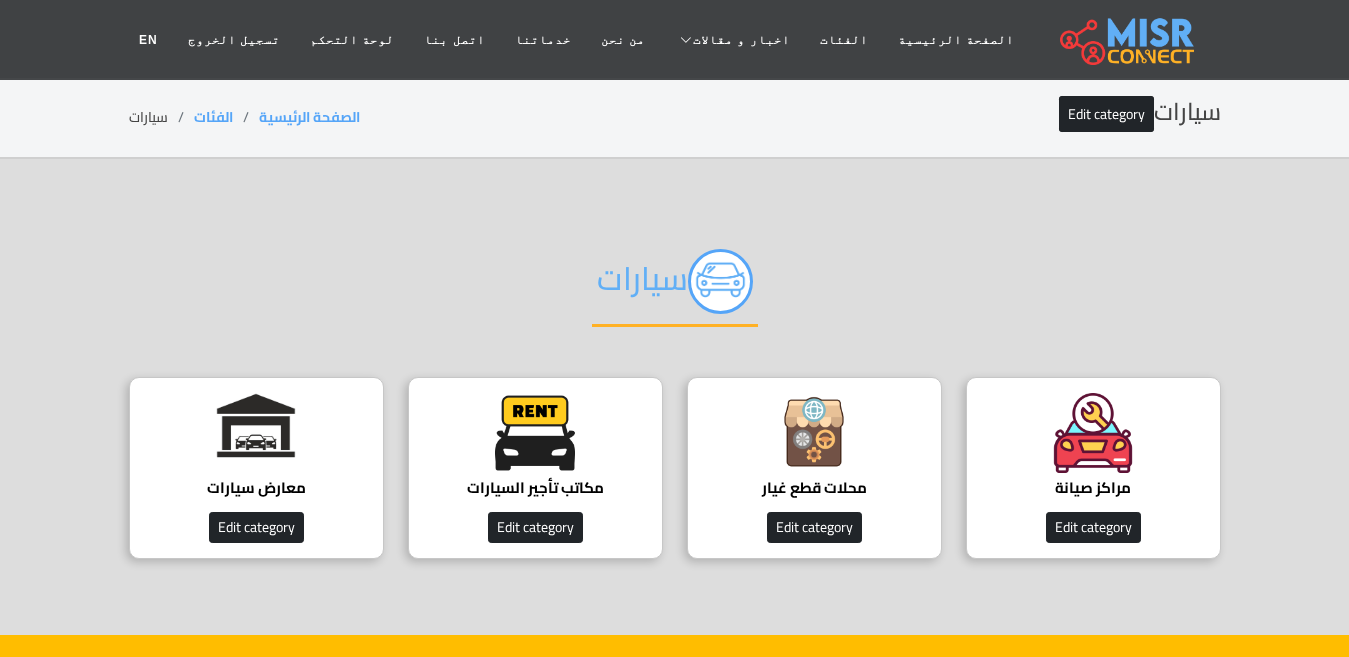 scroll, scrollTop: 0, scrollLeft: 0, axis: both 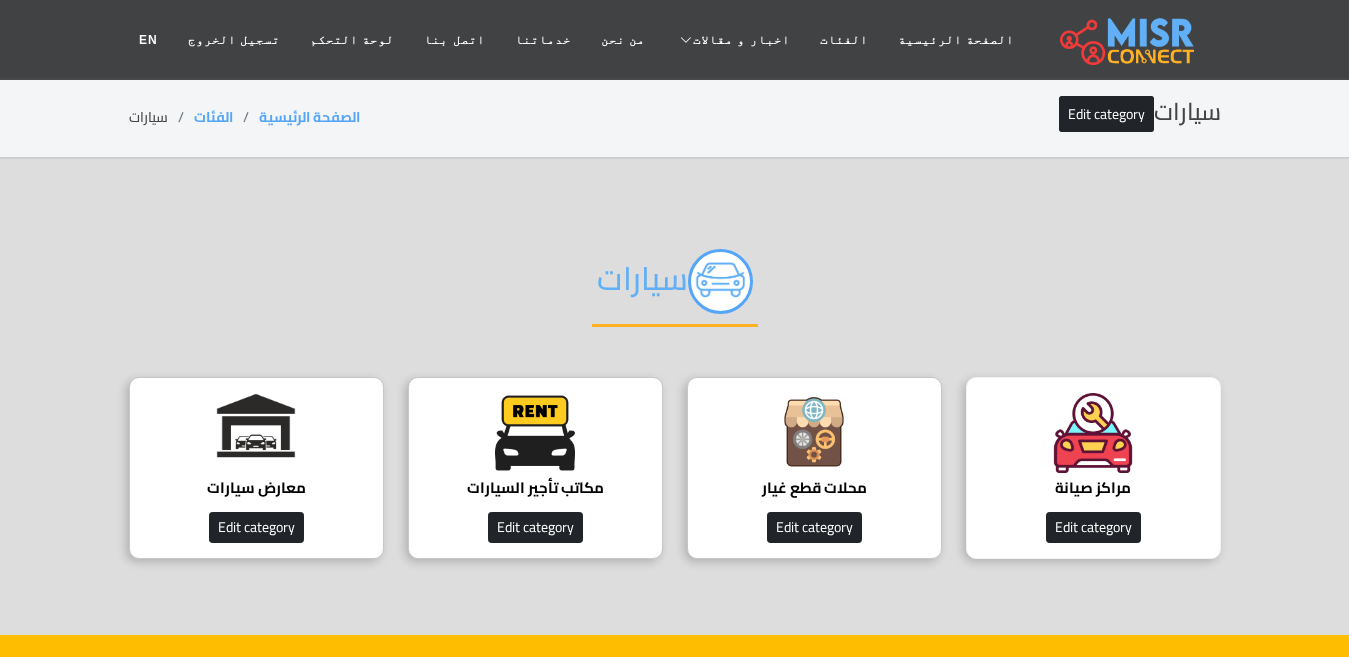 click at bounding box center (1093, 433) 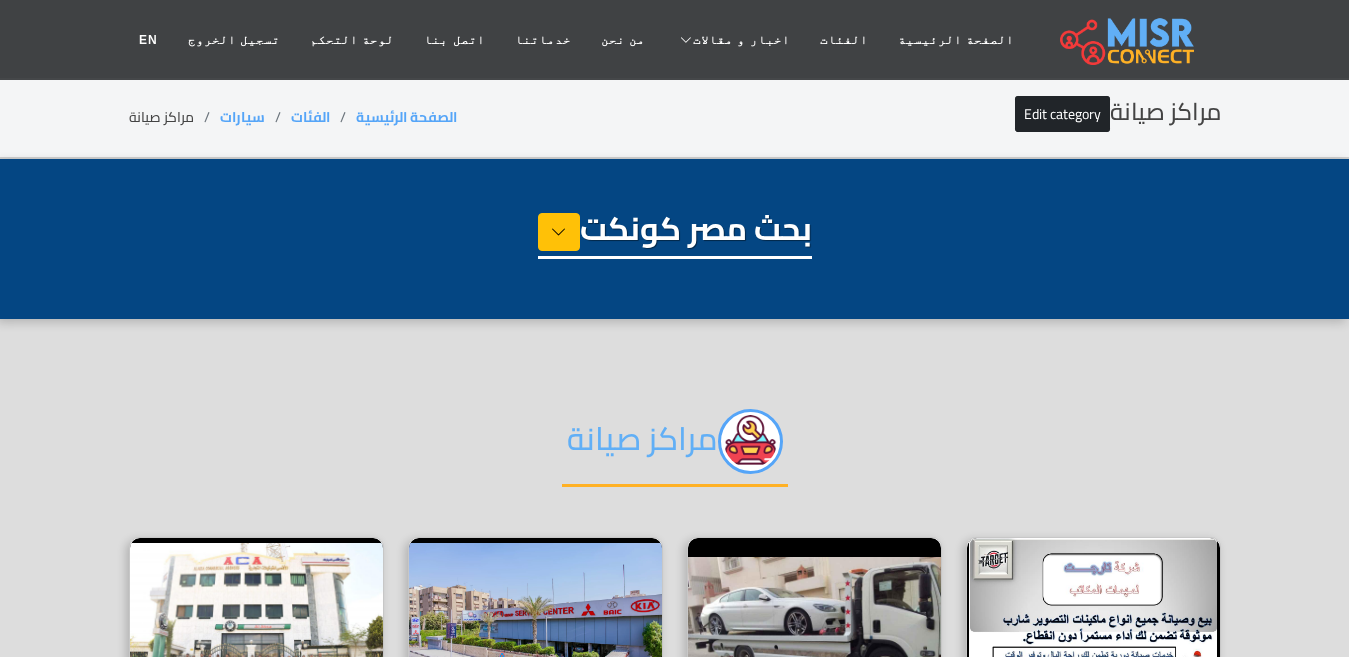 select on "****" 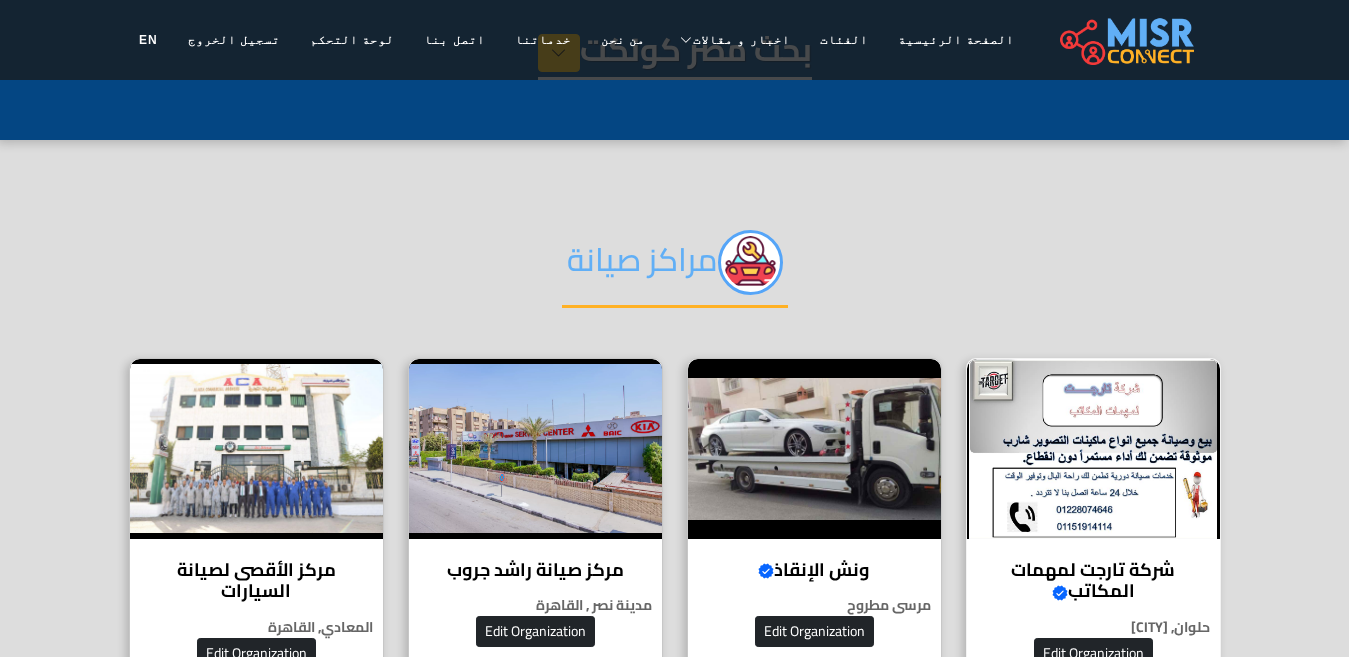 scroll, scrollTop: 400, scrollLeft: 0, axis: vertical 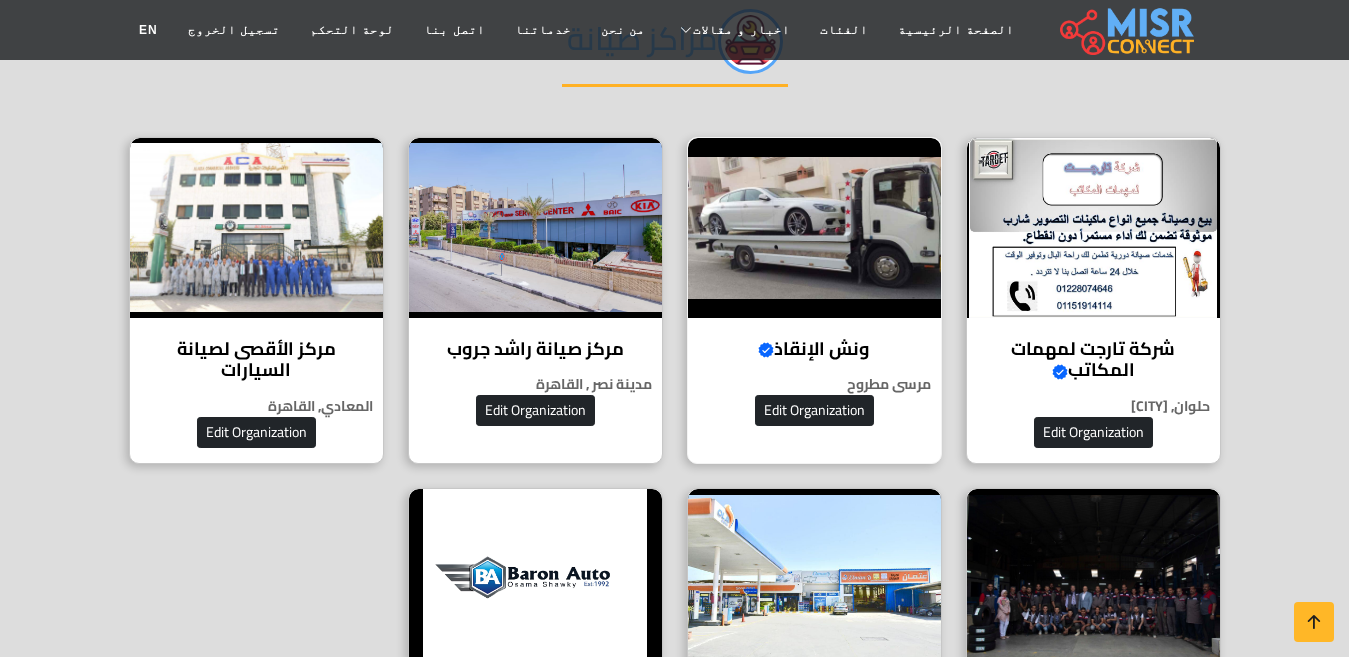click at bounding box center (814, 228) 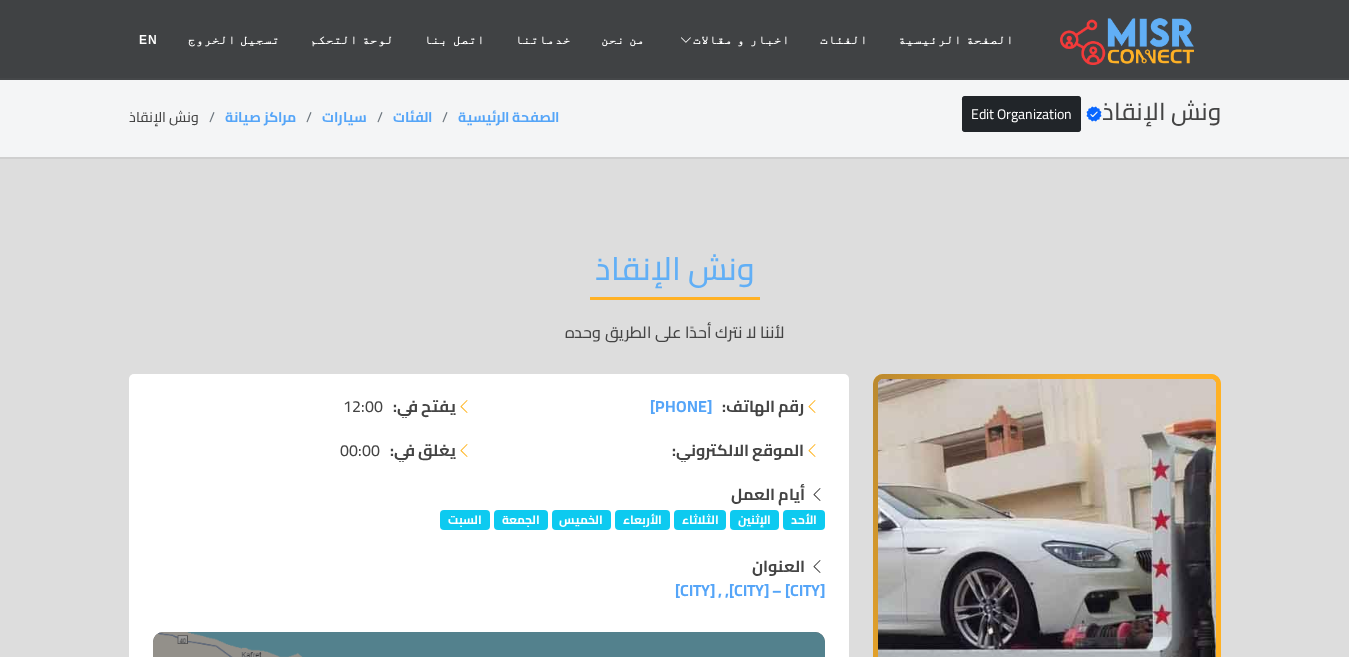 scroll, scrollTop: 0, scrollLeft: 0, axis: both 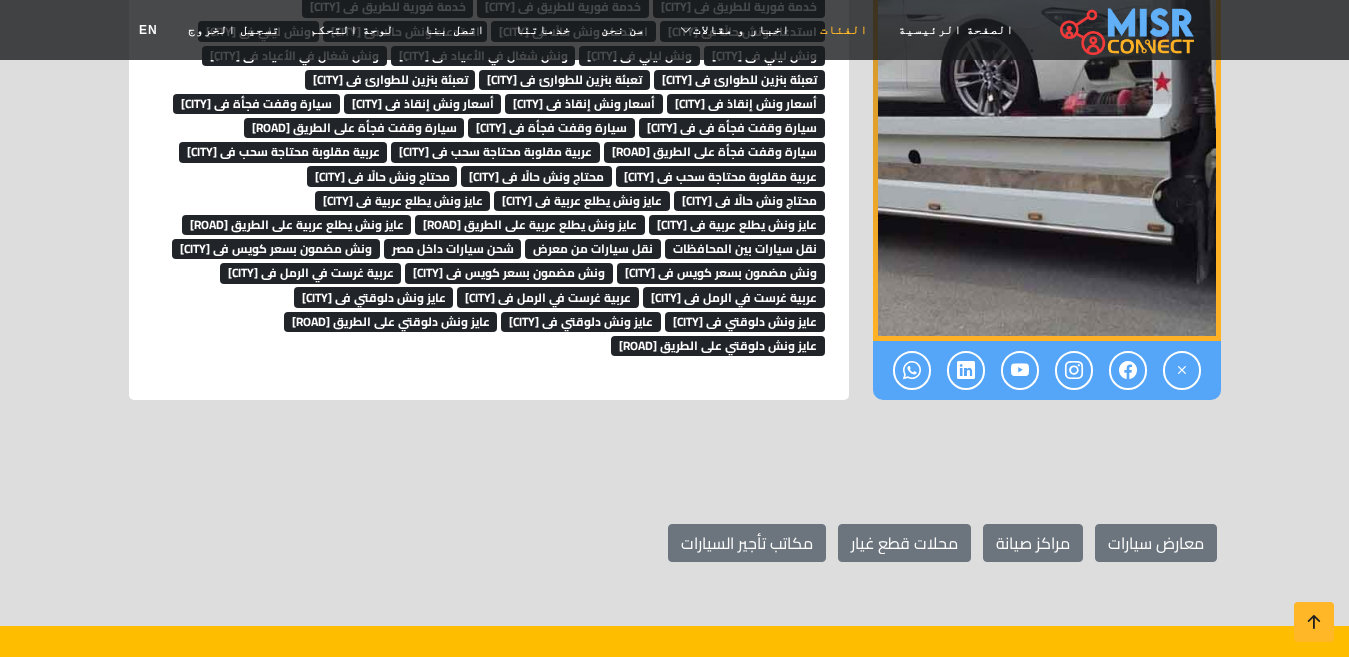 click on "الفئات" at bounding box center [844, 30] 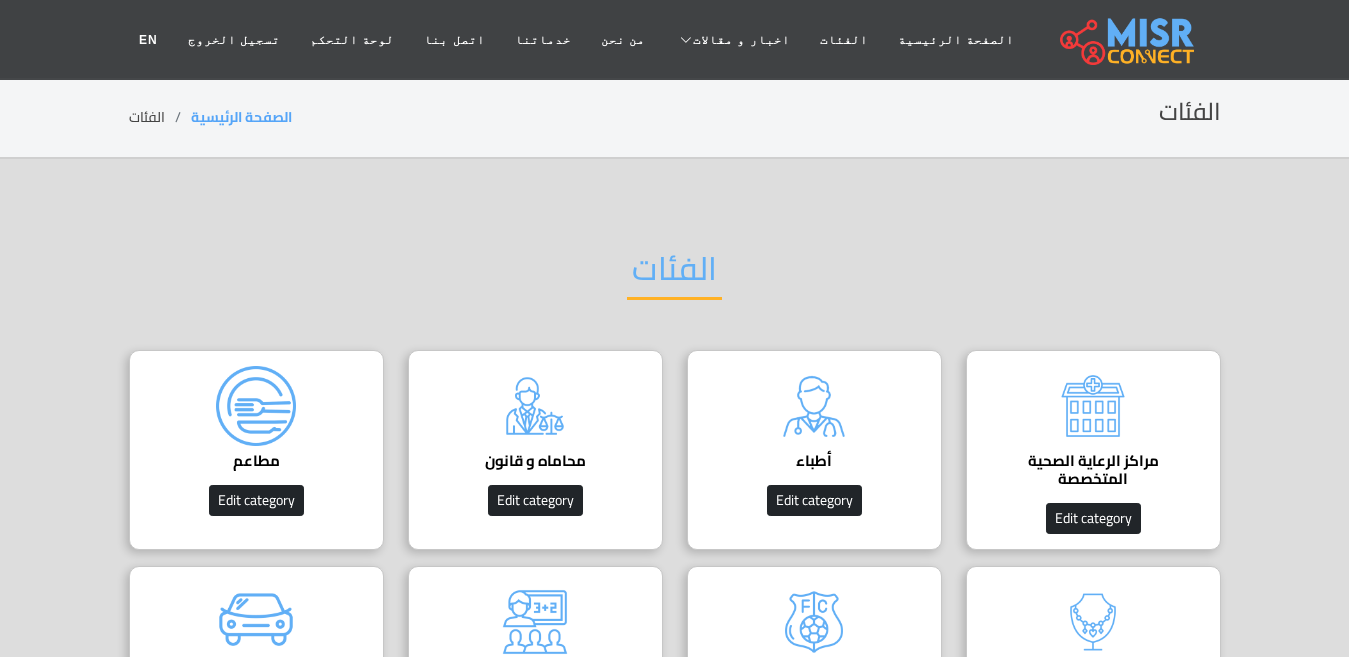 scroll, scrollTop: 0, scrollLeft: 0, axis: both 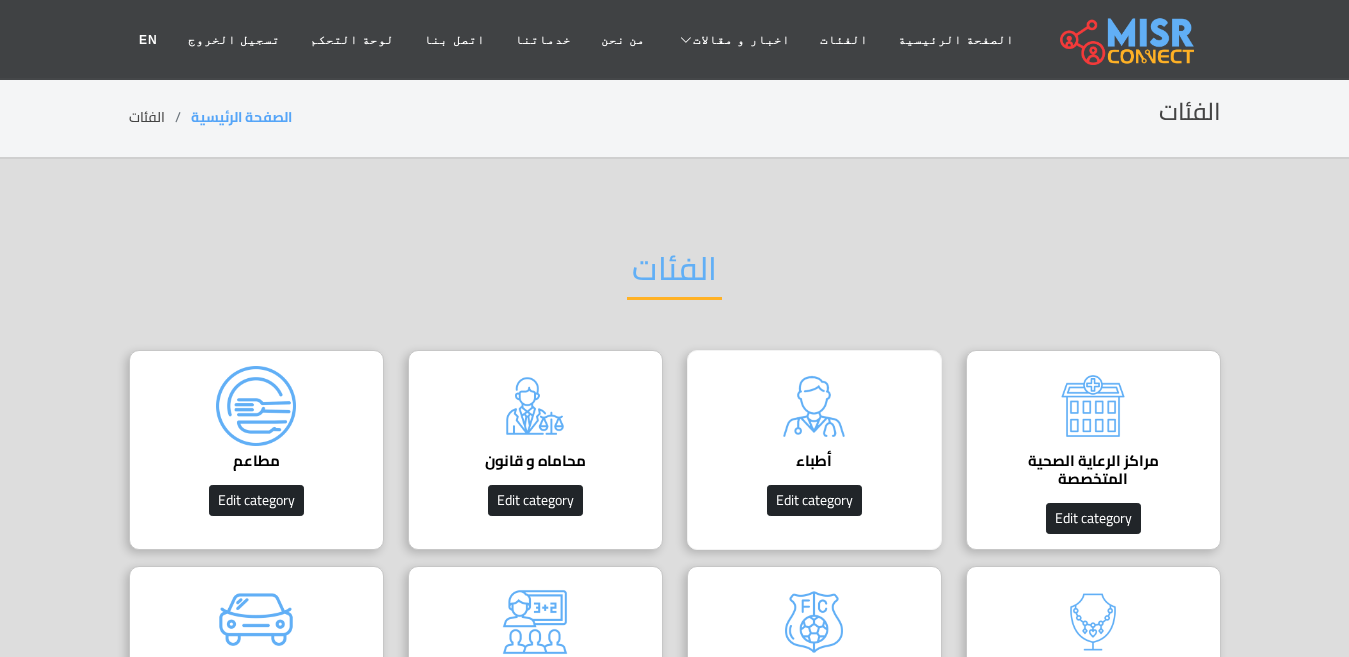 click on "أطباء" at bounding box center (814, 461) 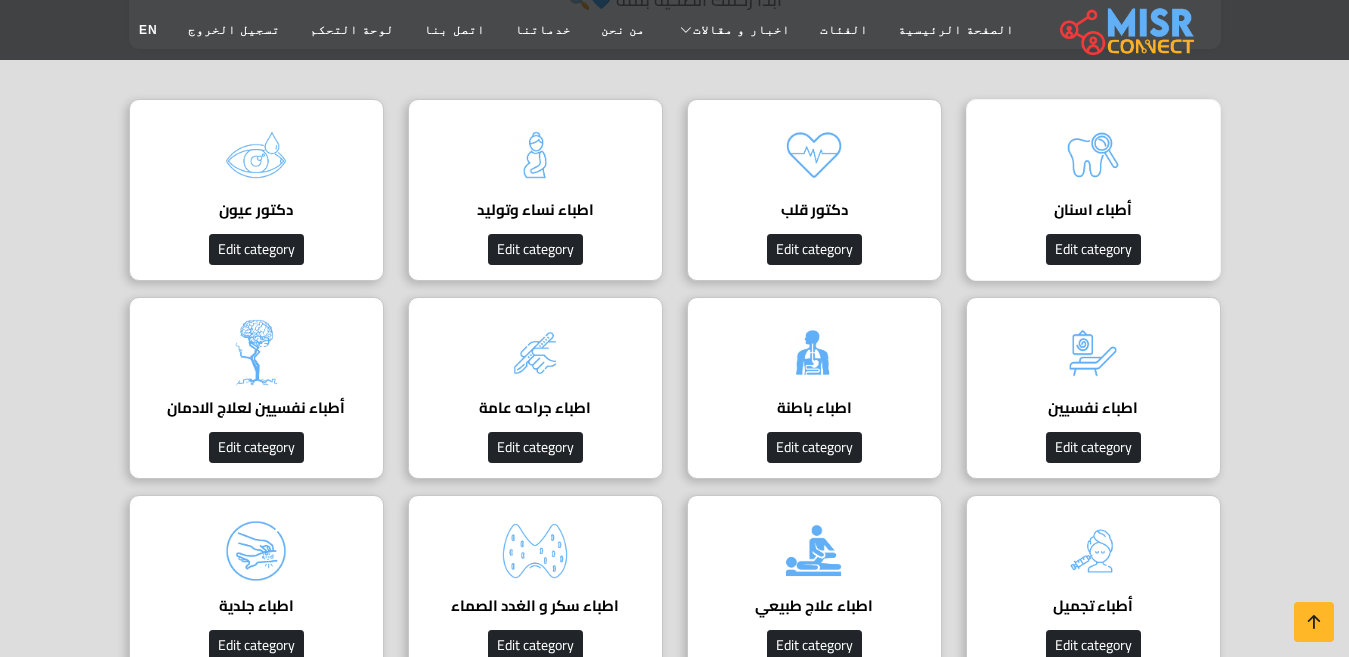 scroll, scrollTop: 600, scrollLeft: 0, axis: vertical 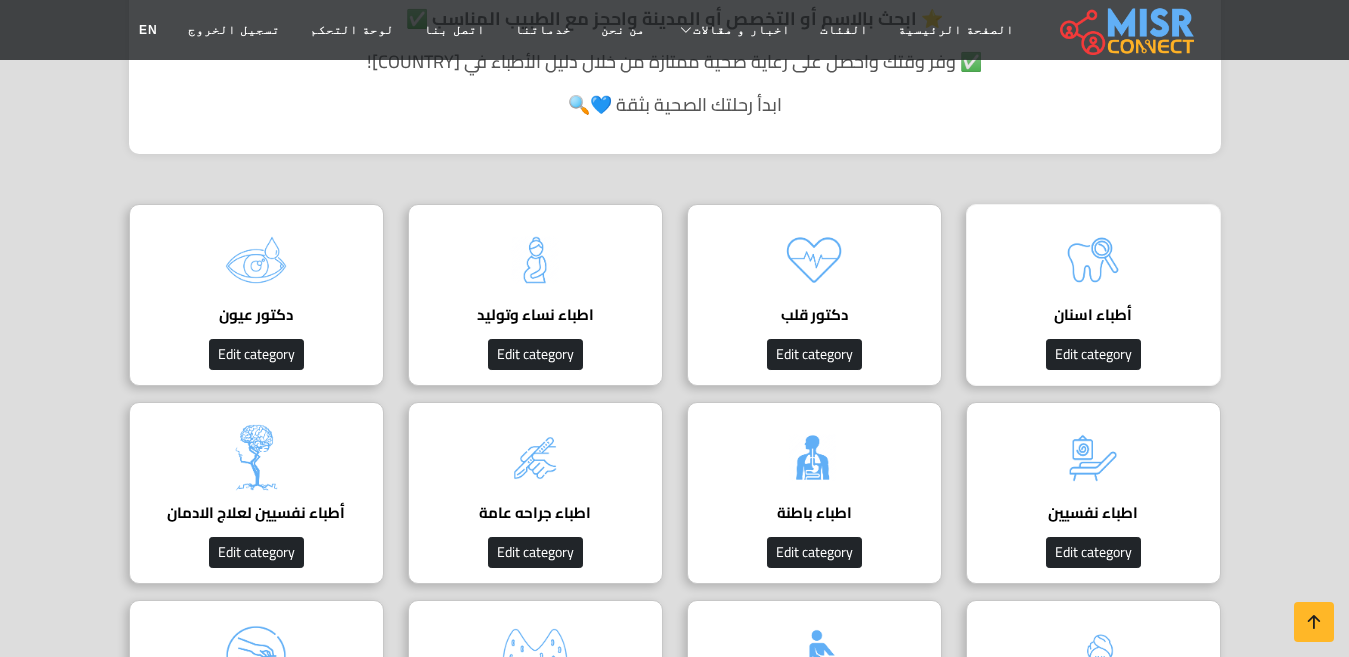 click on "أطباء اسنان
Edit category" at bounding box center (1093, 295) 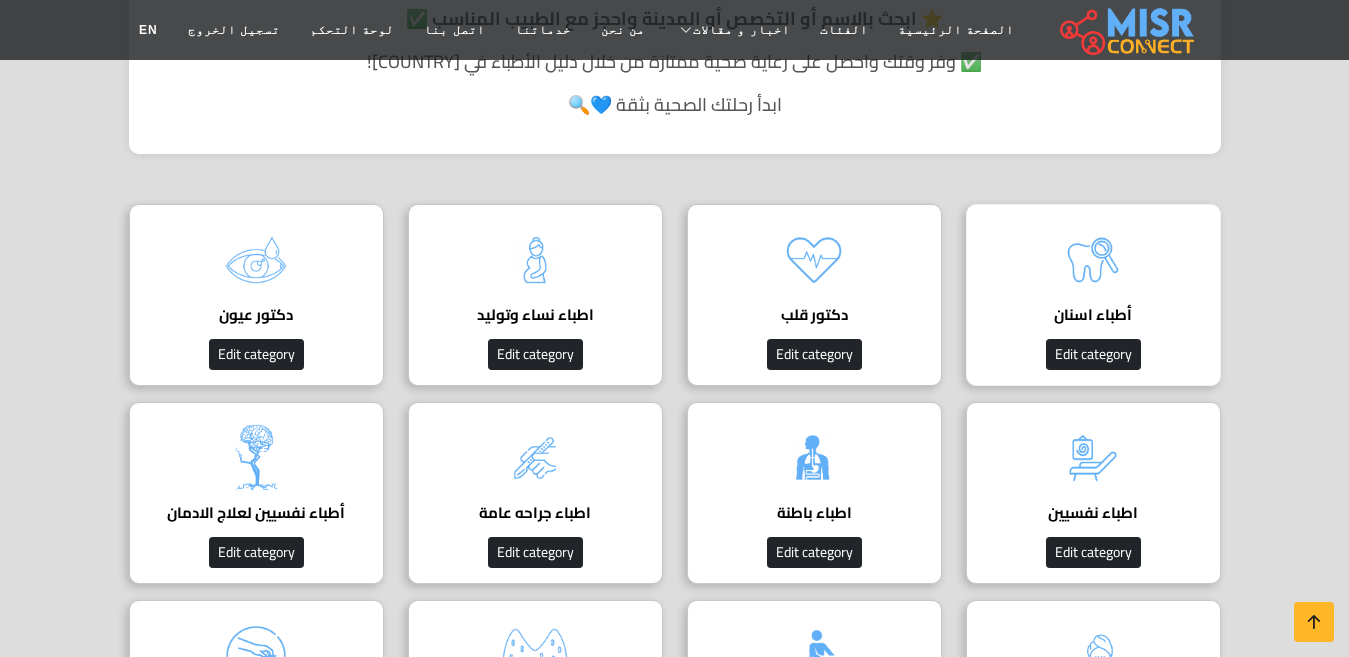 click at bounding box center [1093, 260] 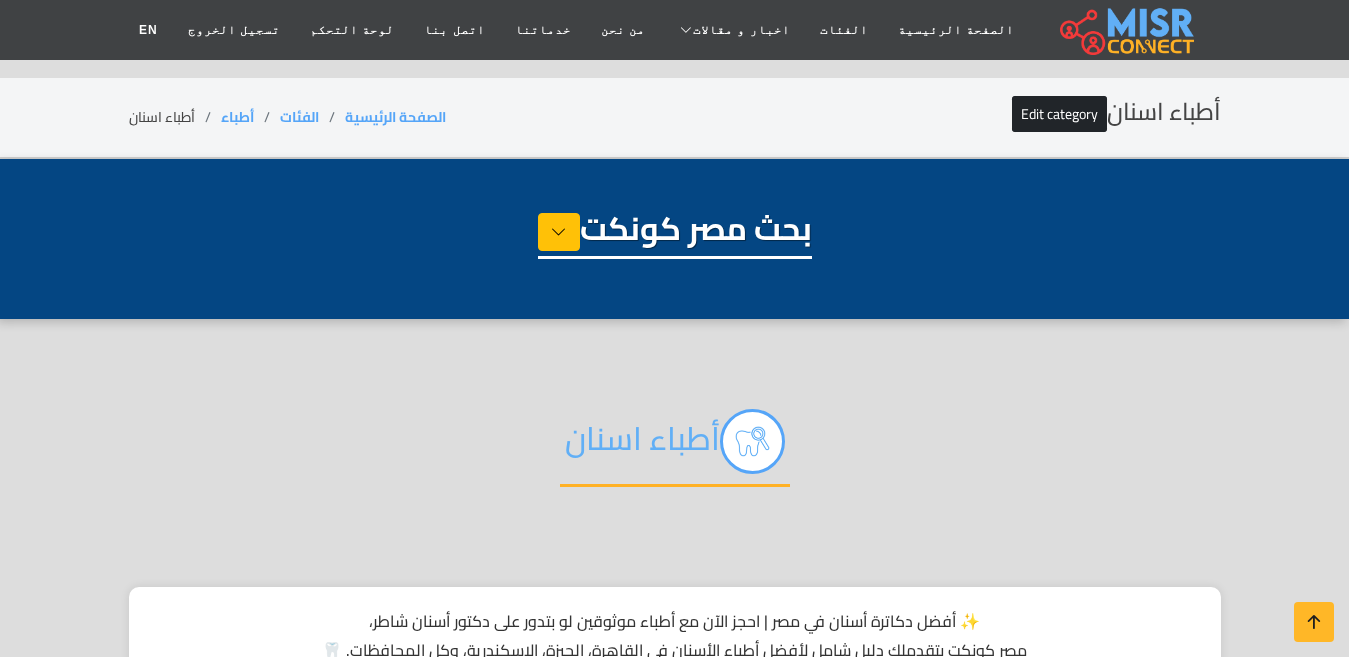 select on "*****" 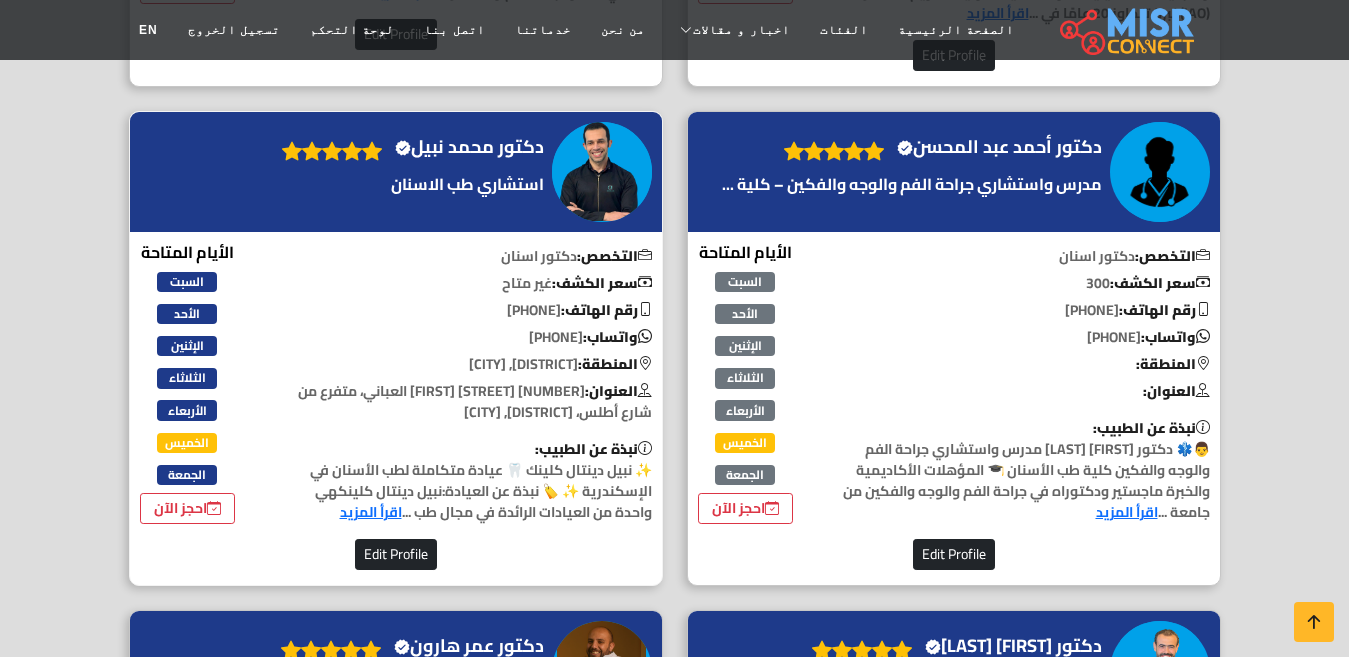 scroll, scrollTop: 4900, scrollLeft: 0, axis: vertical 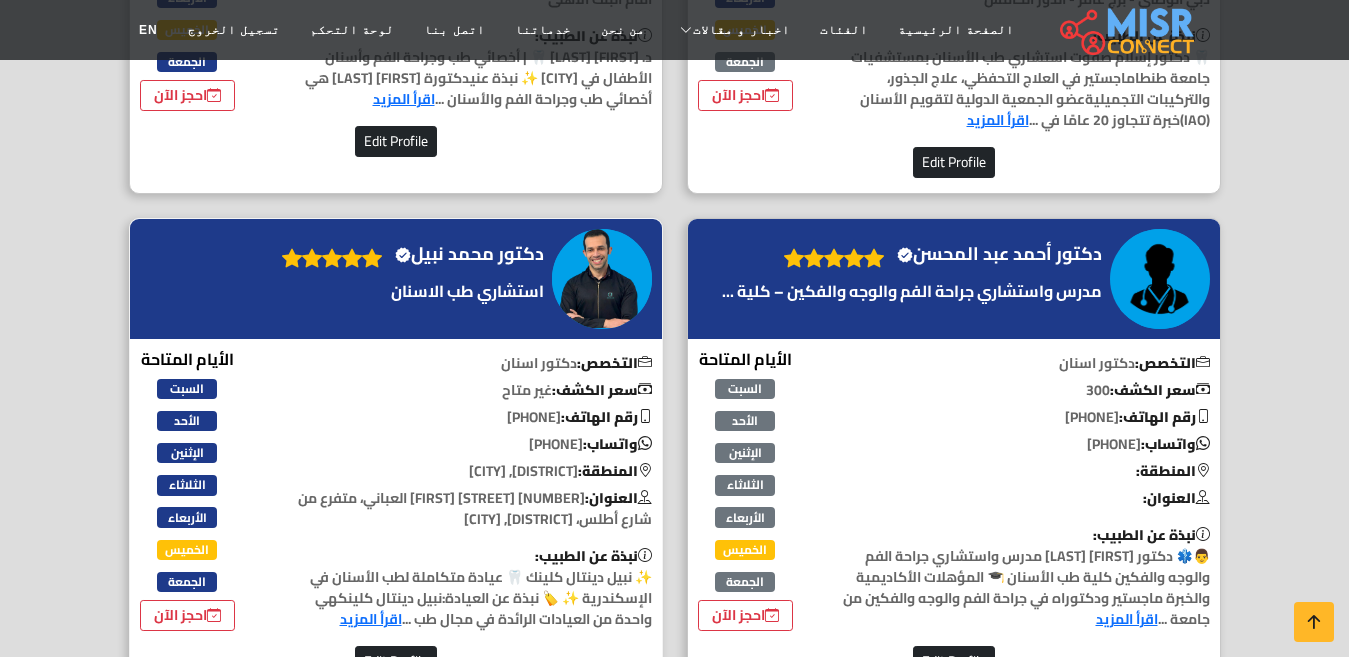 click on "دكتور محمد نبيل
Verified account" at bounding box center [469, 254] 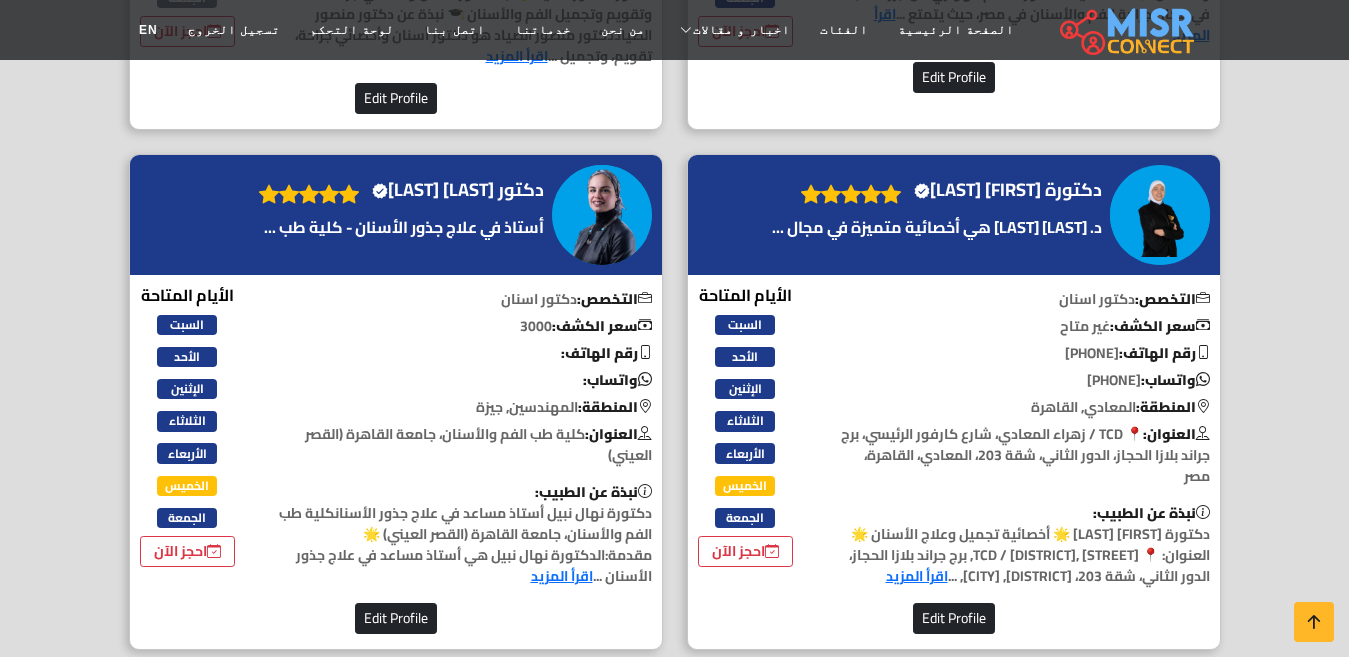 scroll, scrollTop: 1800, scrollLeft: 0, axis: vertical 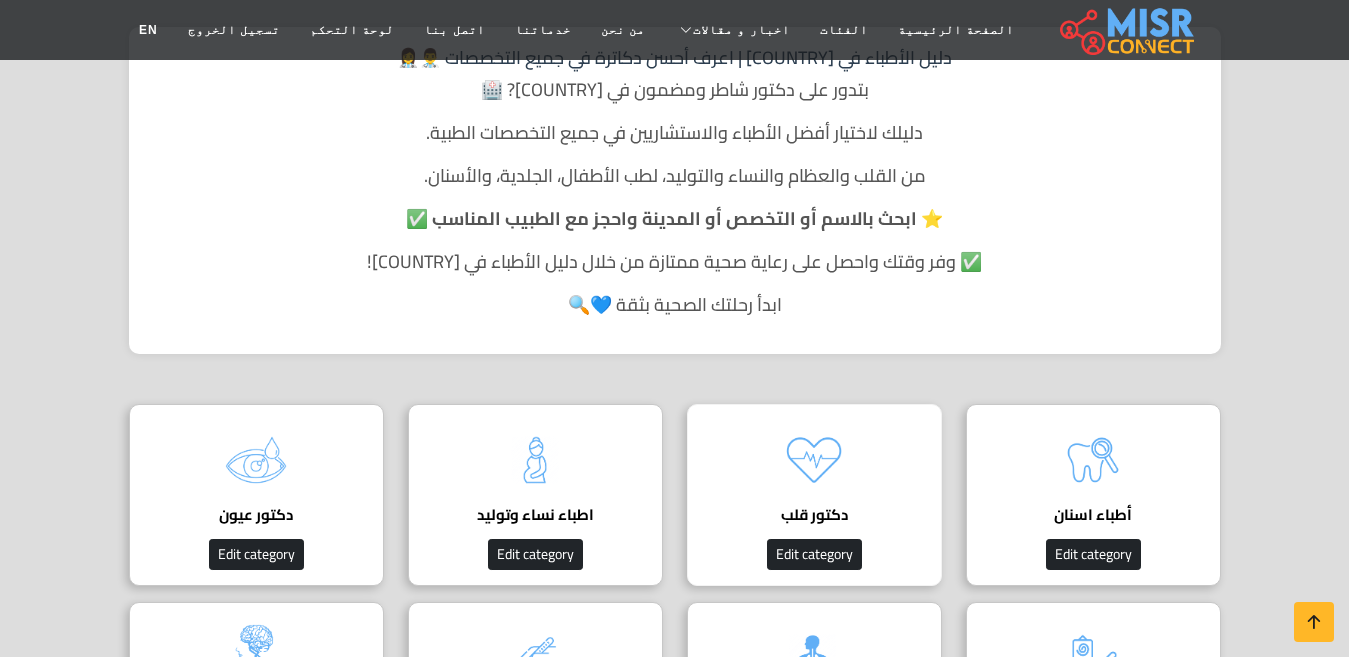 click on "دكتور قلب" at bounding box center [814, 515] 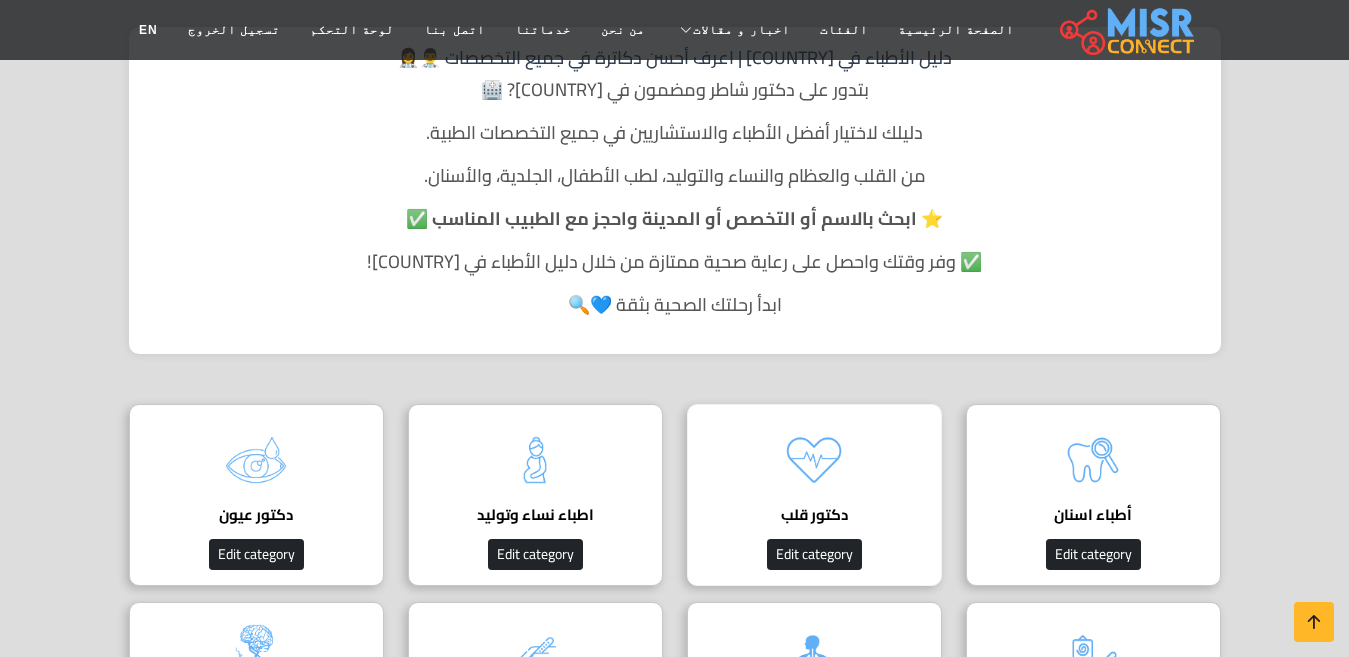 click on "دكتور قلب" at bounding box center (814, 515) 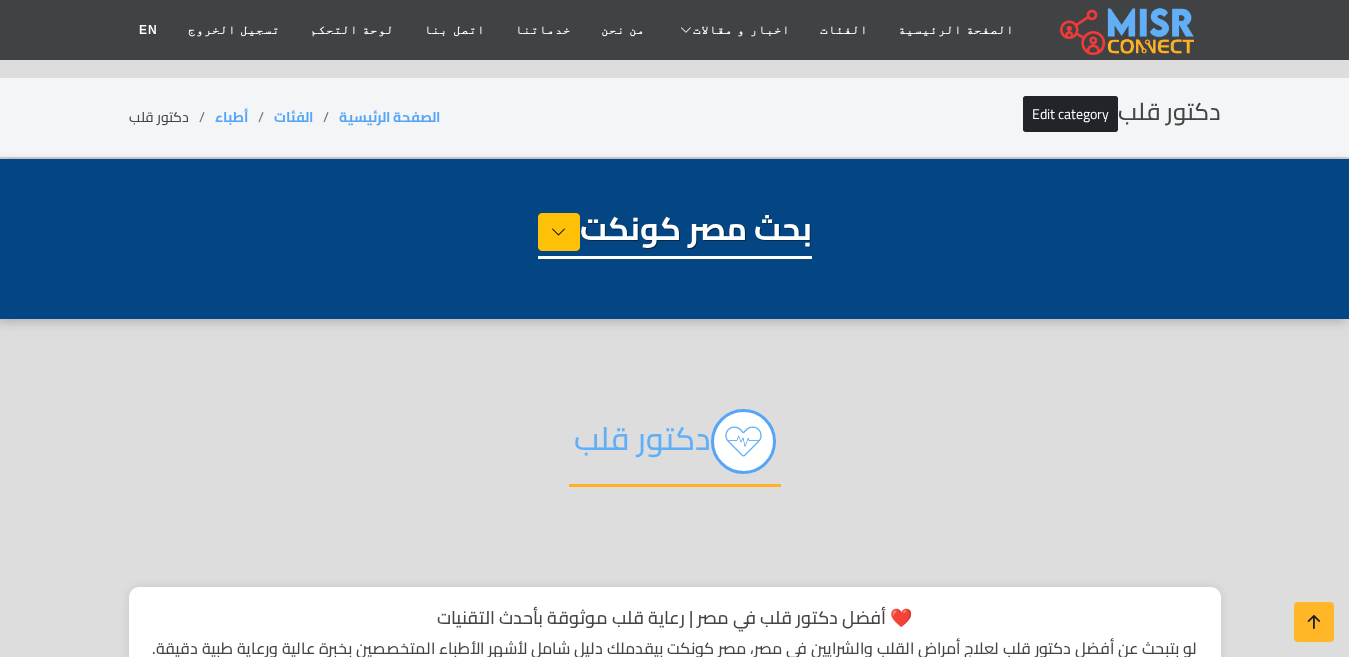 select on "*****" 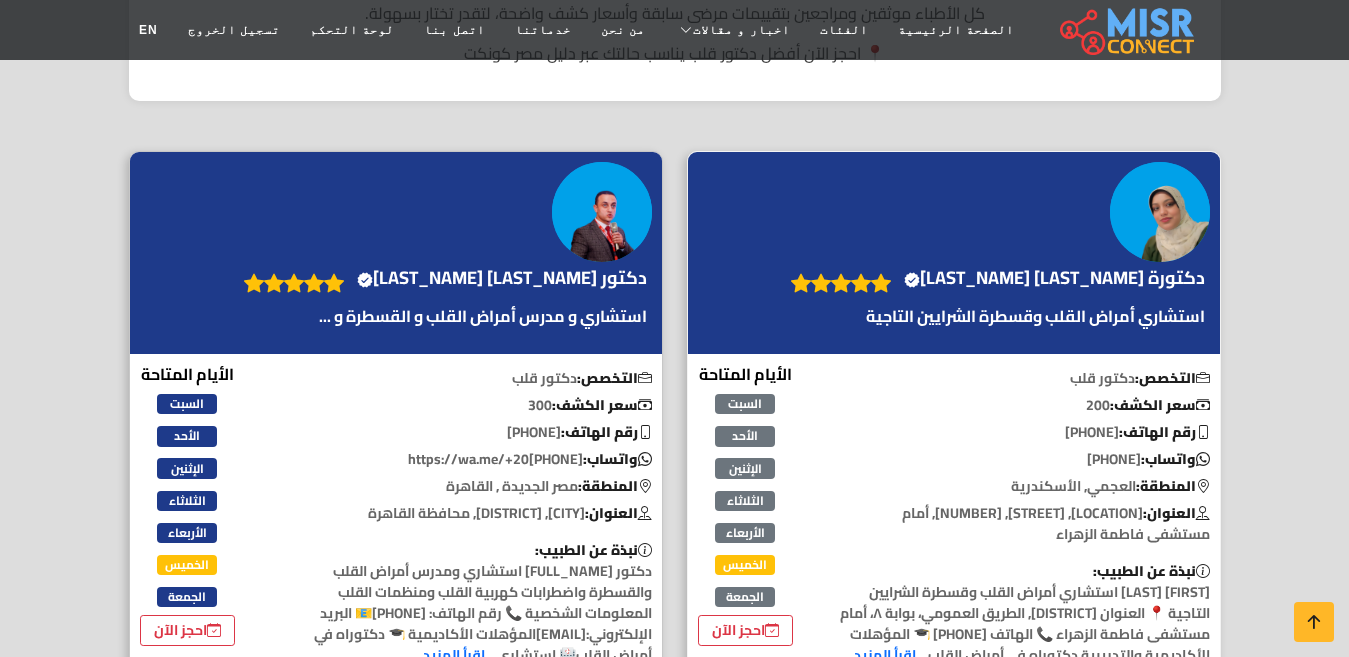 scroll, scrollTop: 800, scrollLeft: 0, axis: vertical 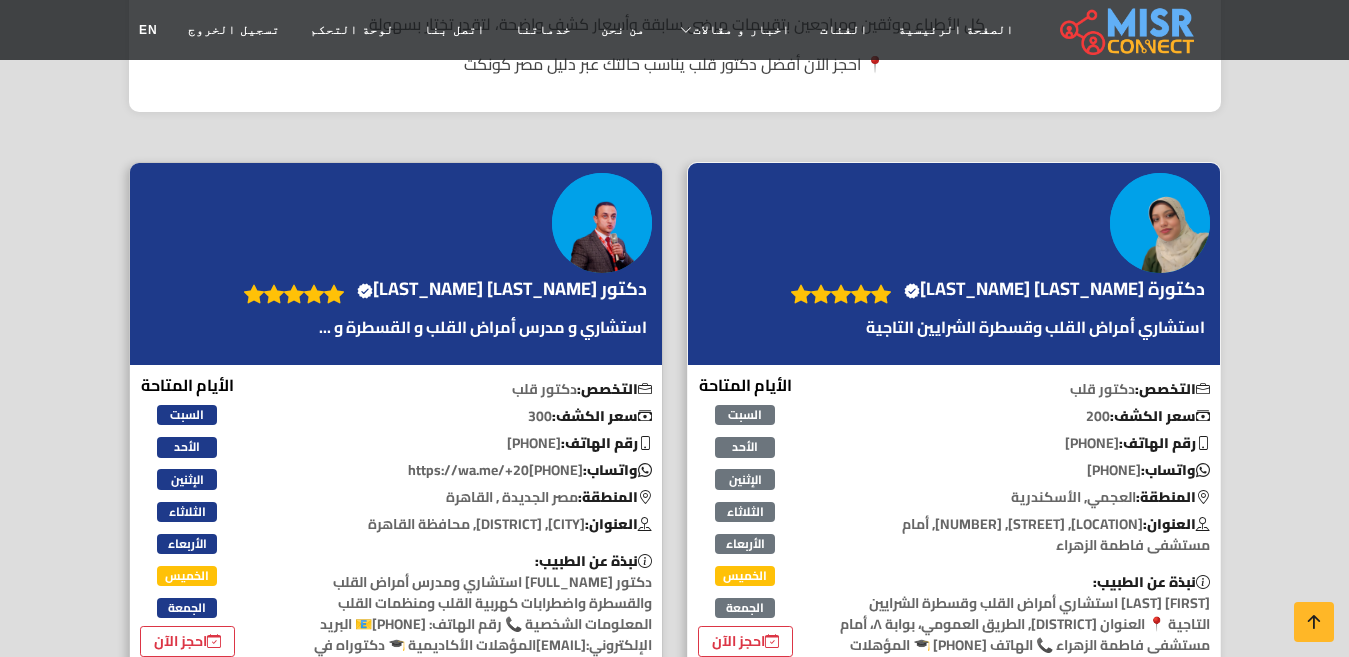click on "دكتورة [FIRST] [LAST]
Verified account" at bounding box center [995, 314] 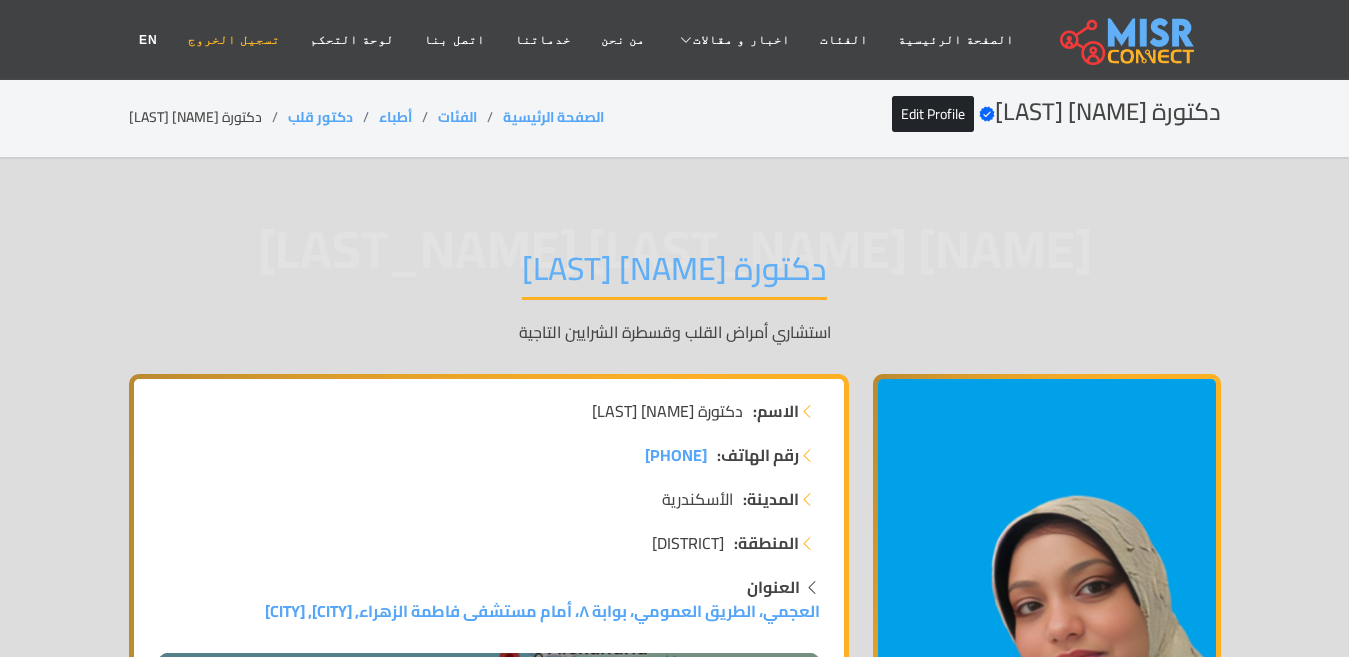 scroll, scrollTop: 0, scrollLeft: 0, axis: both 